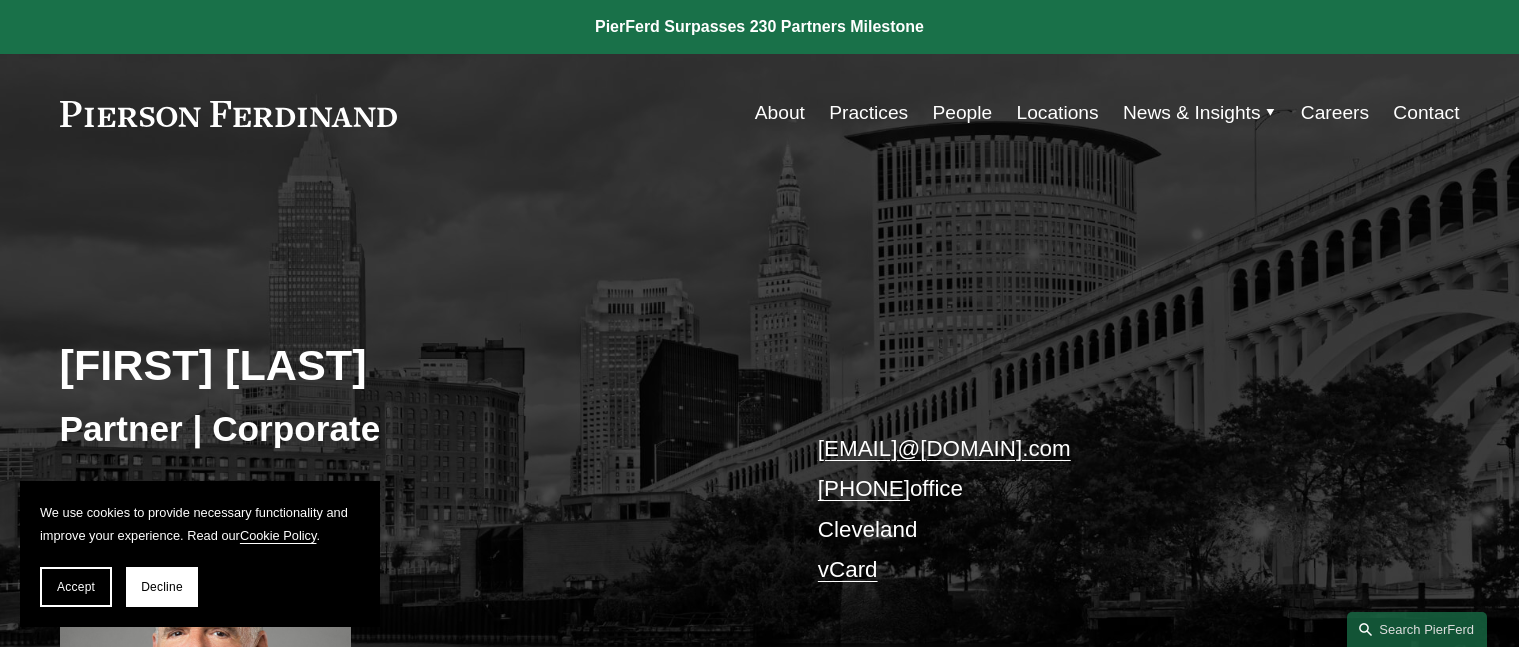 scroll, scrollTop: 0, scrollLeft: 0, axis: both 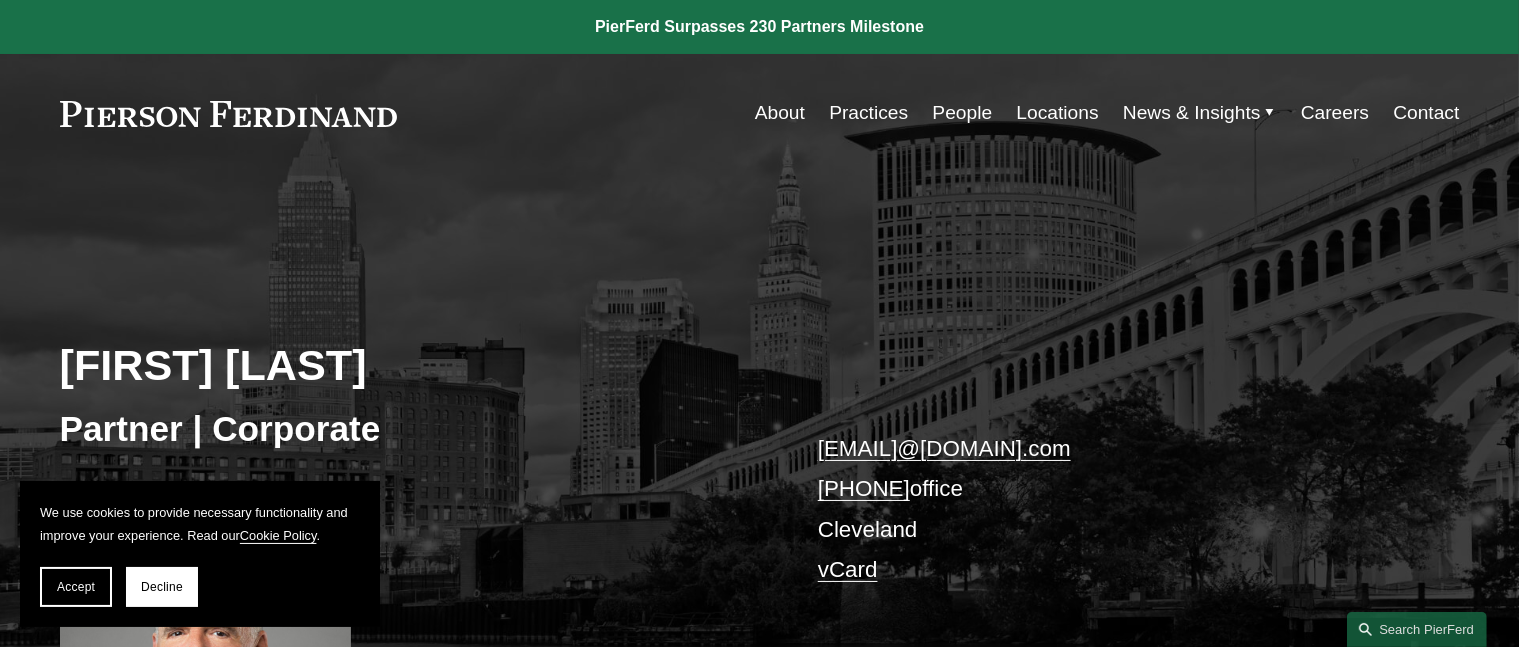 click on "About" at bounding box center (780, 113) 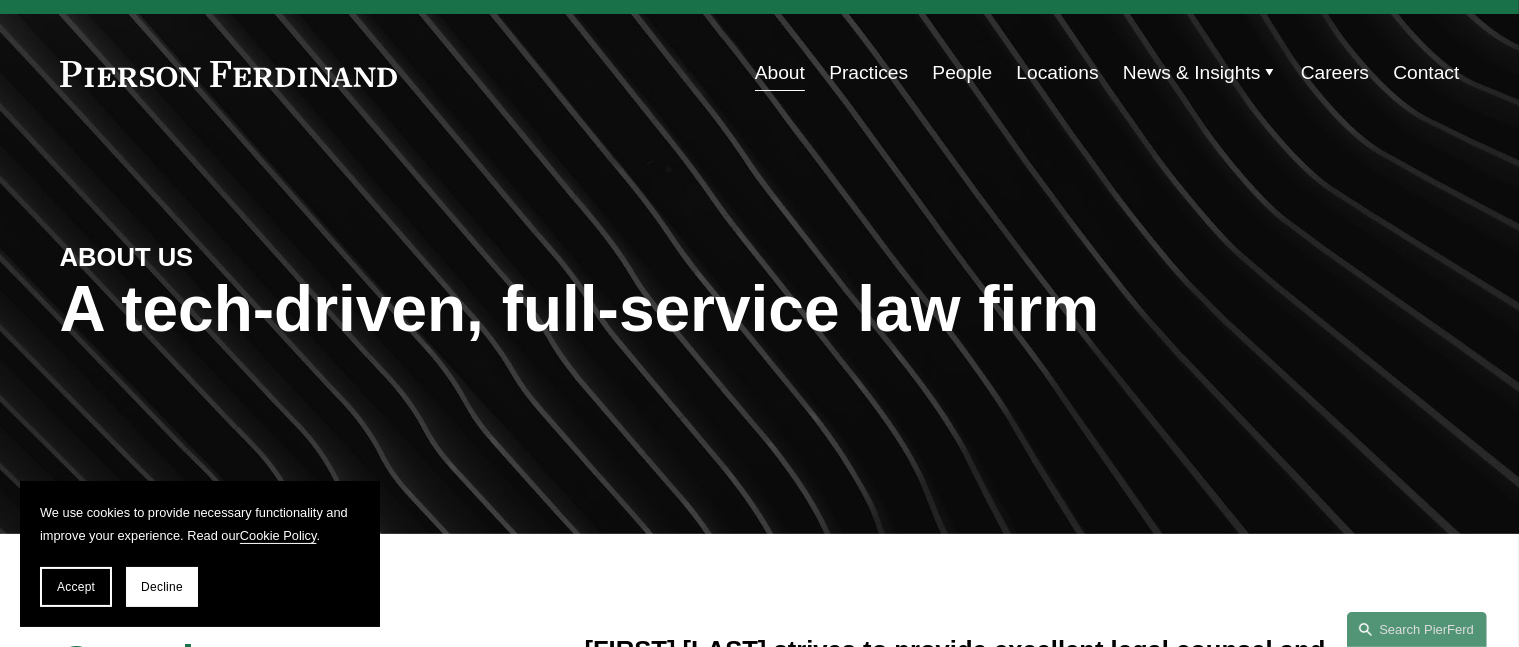 scroll, scrollTop: 0, scrollLeft: 0, axis: both 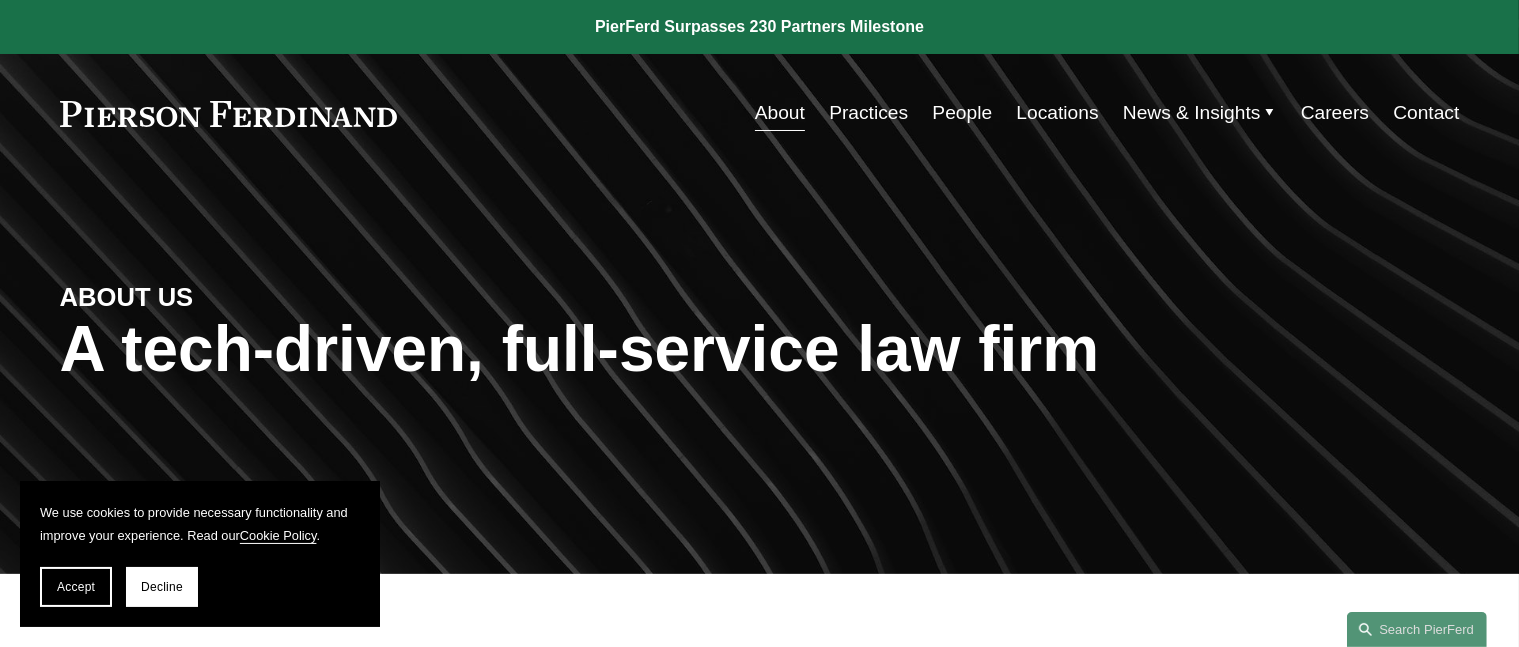 click on "Locations" at bounding box center [1058, 113] 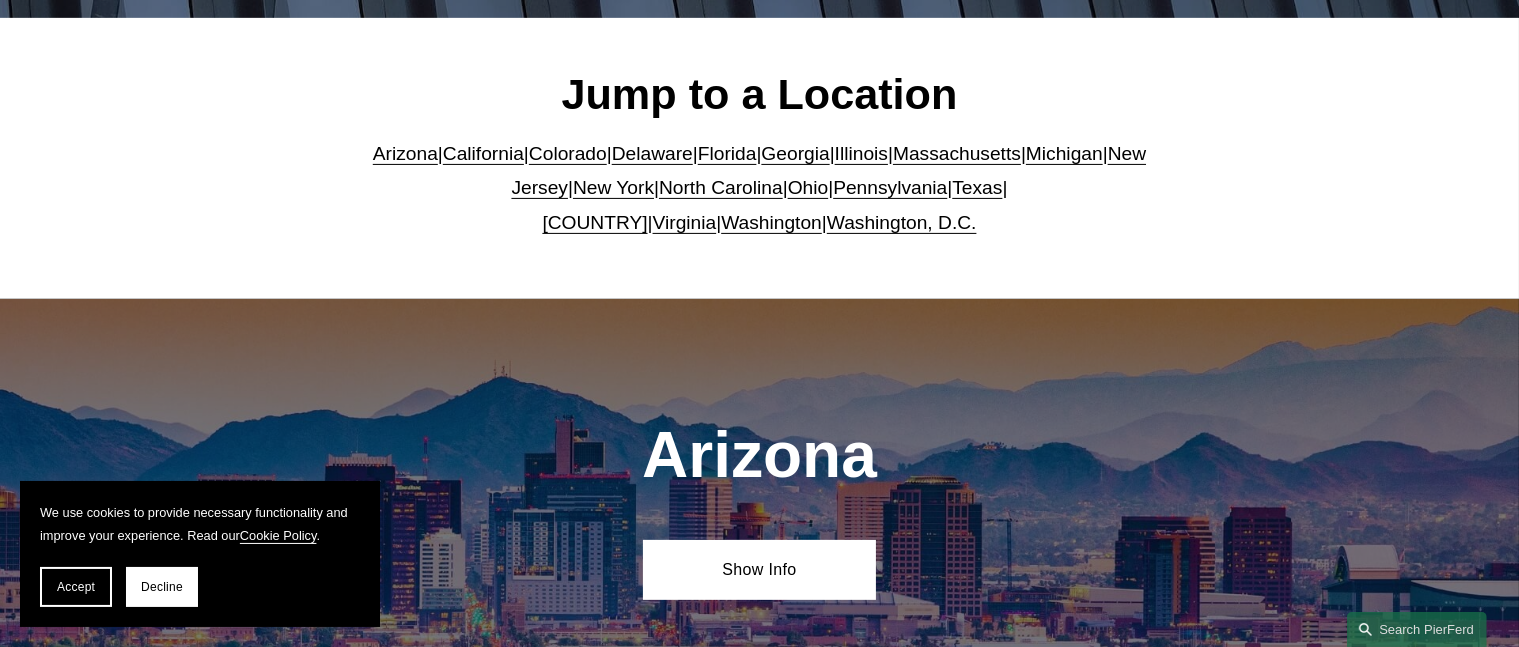 scroll, scrollTop: 560, scrollLeft: 0, axis: vertical 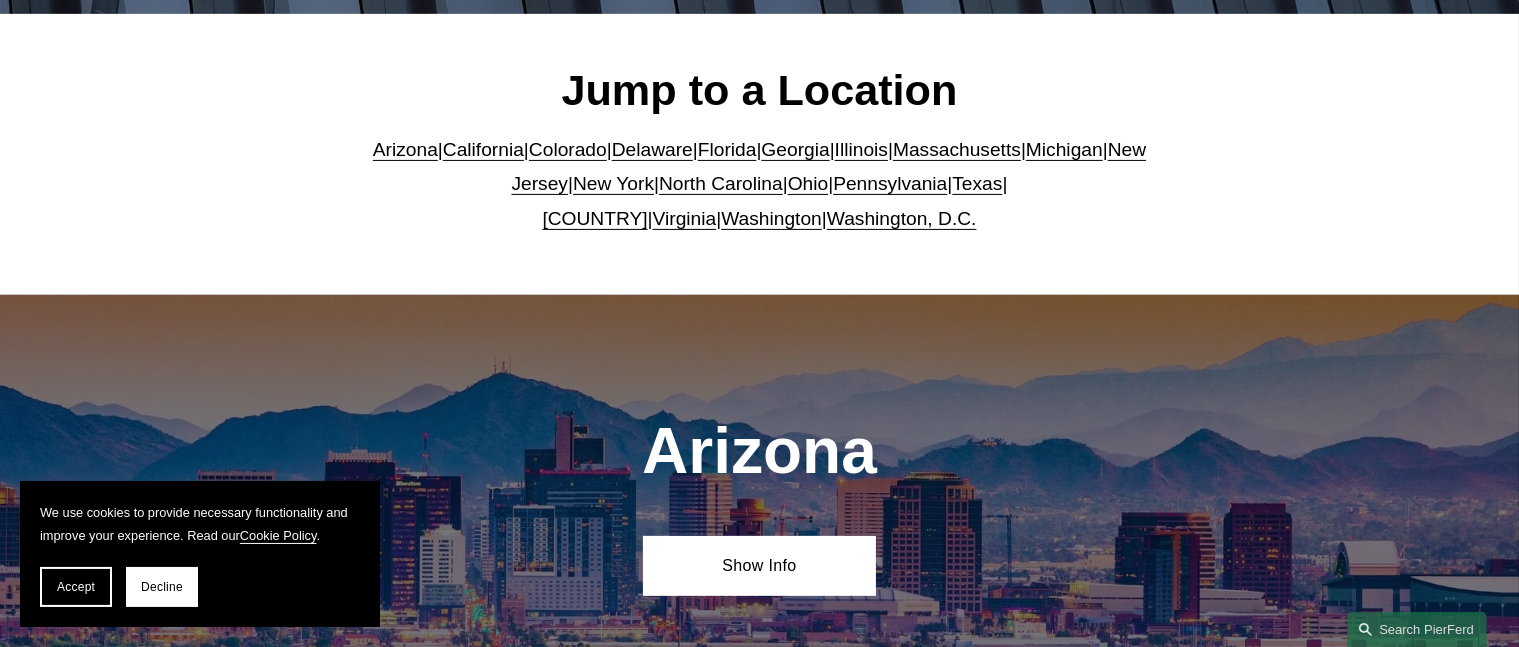 click on "Ohio" at bounding box center [808, 183] 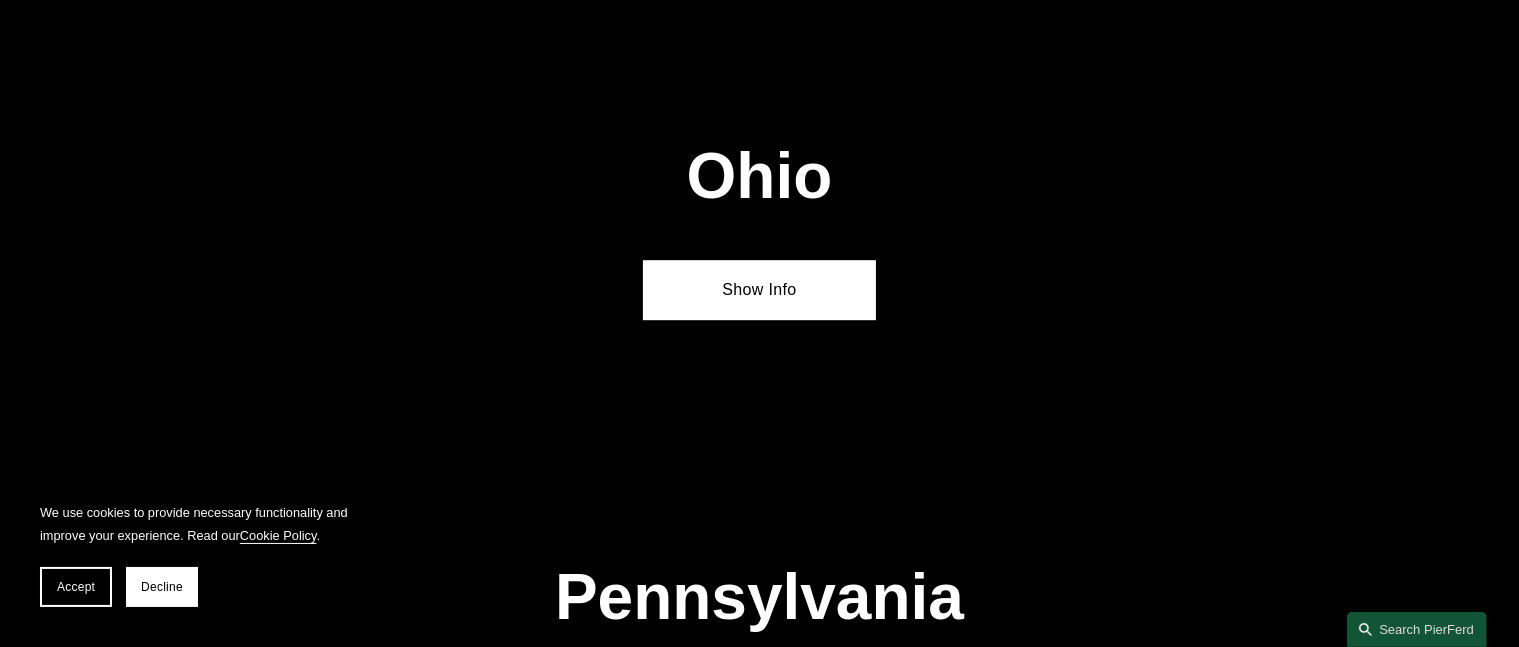 scroll, scrollTop: 5913, scrollLeft: 0, axis: vertical 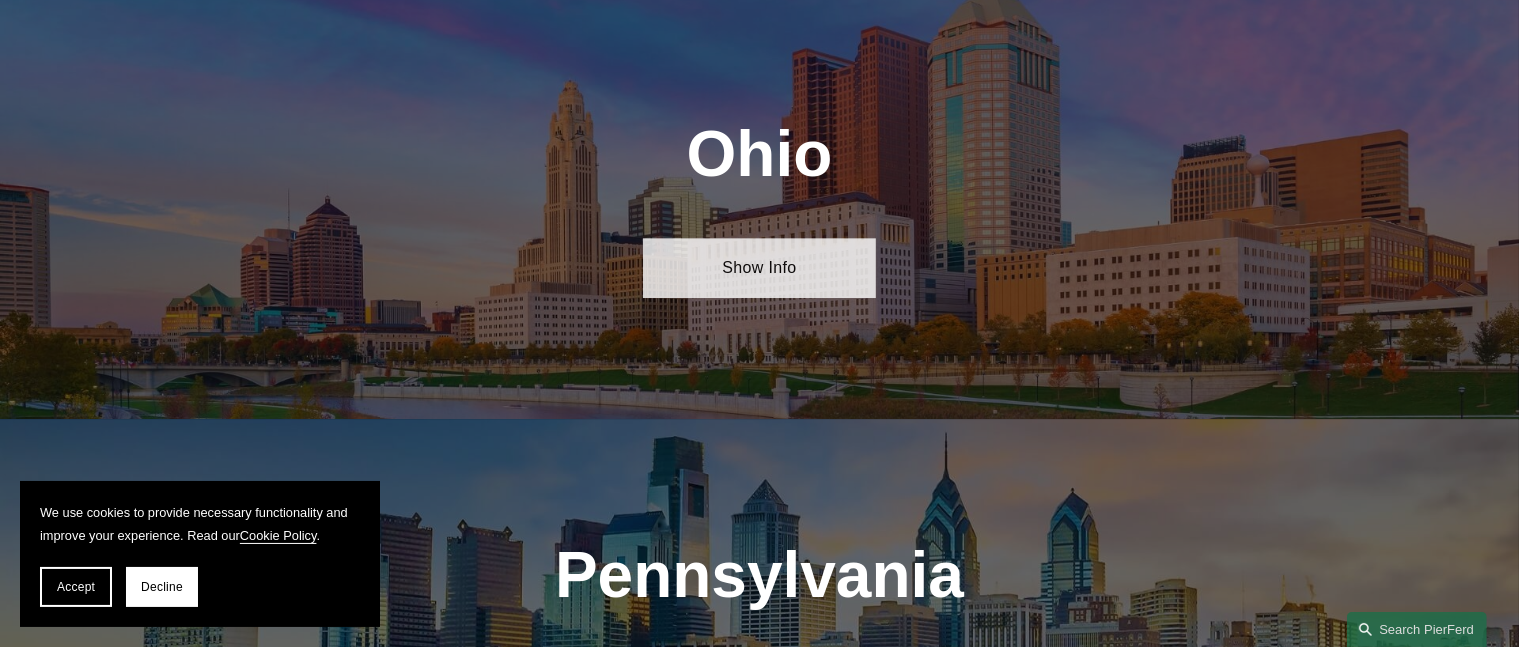 click on "Show Info" at bounding box center (759, 268) 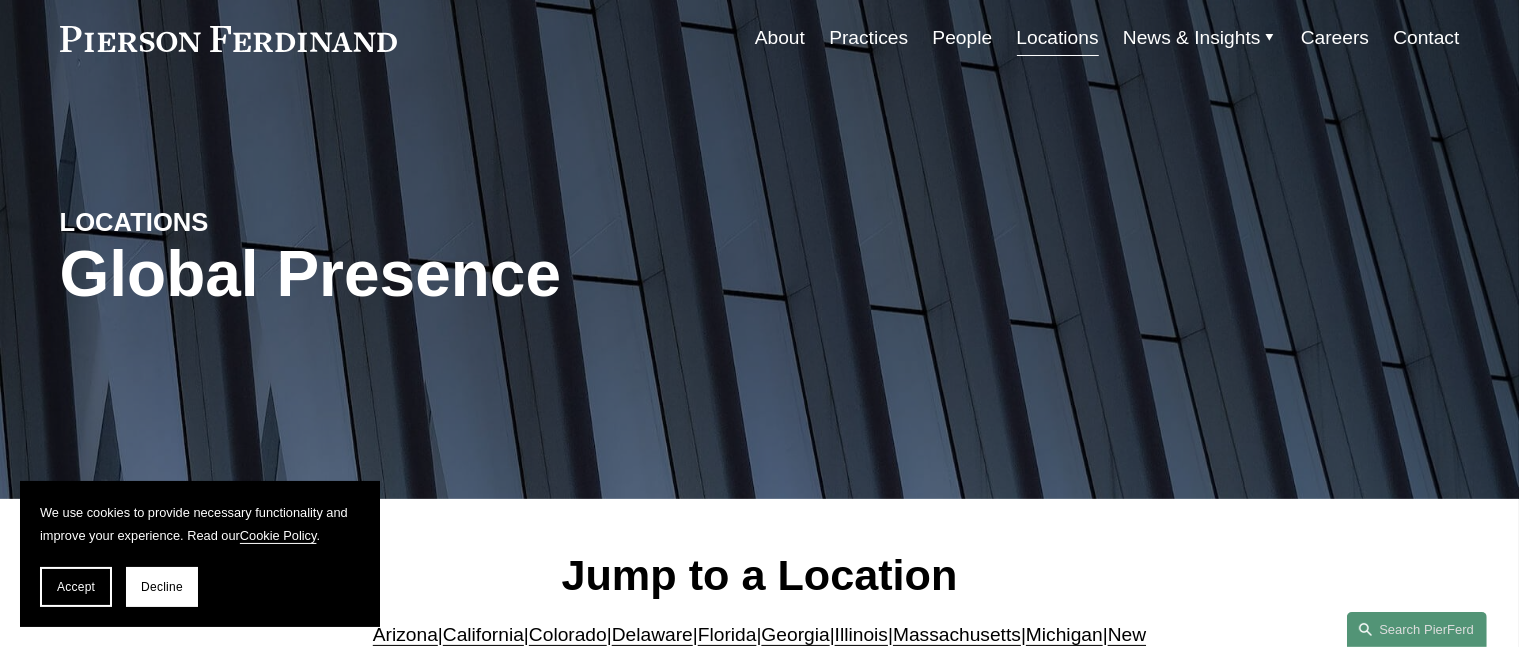 scroll, scrollTop: 0, scrollLeft: 0, axis: both 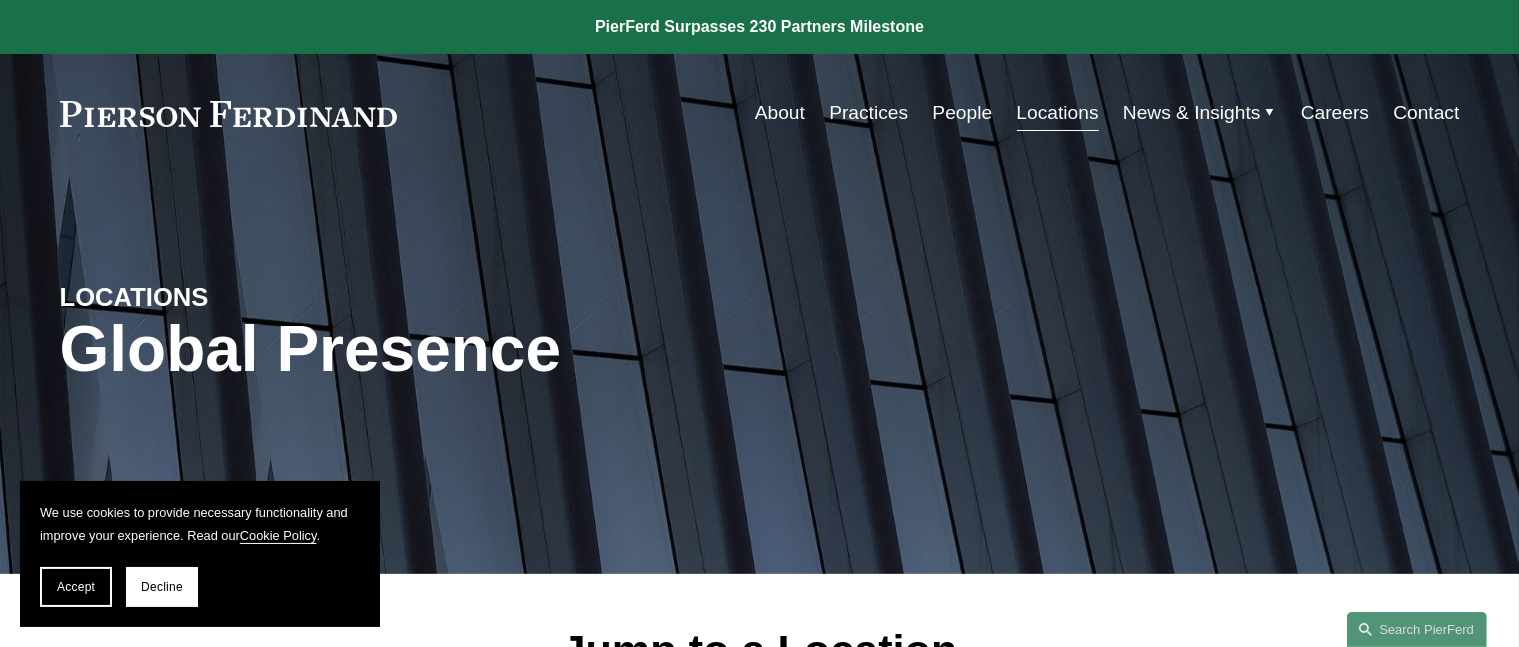click on "People" at bounding box center (962, 113) 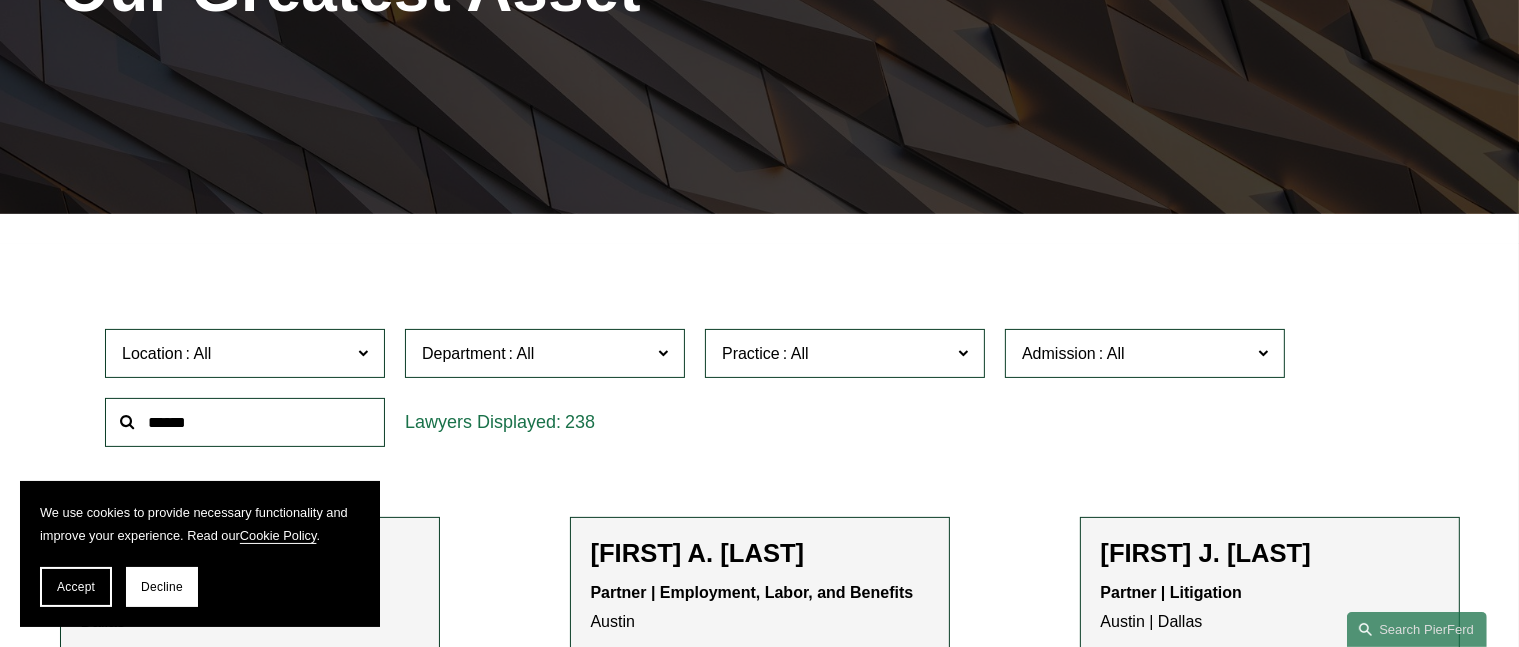 scroll, scrollTop: 400, scrollLeft: 0, axis: vertical 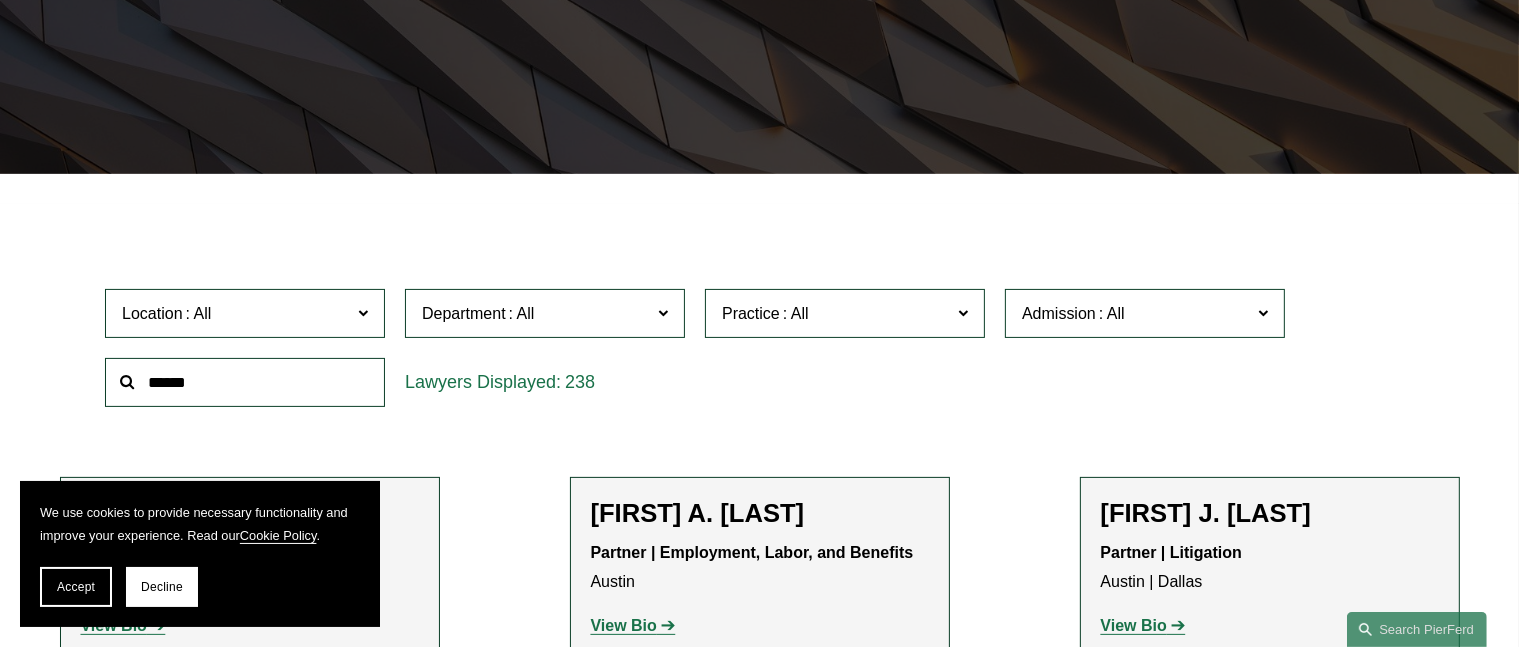click 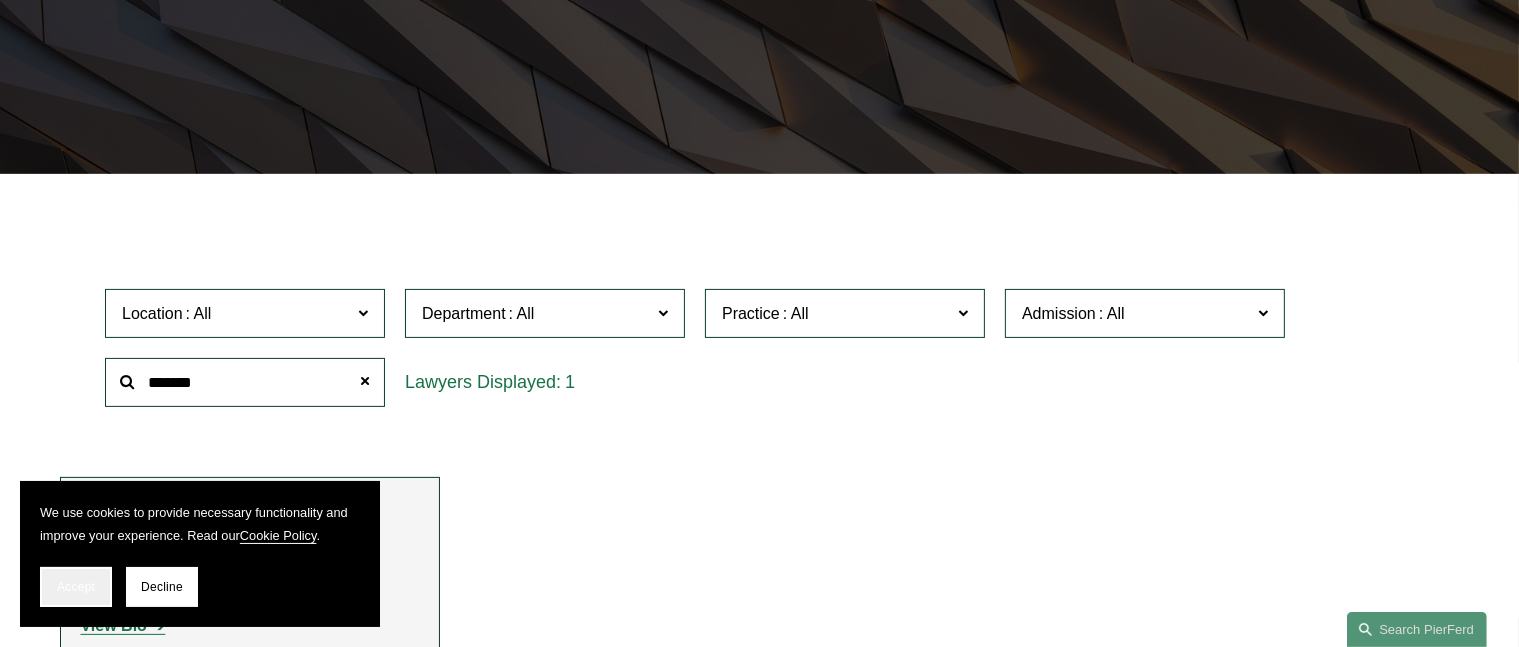 type on "*******" 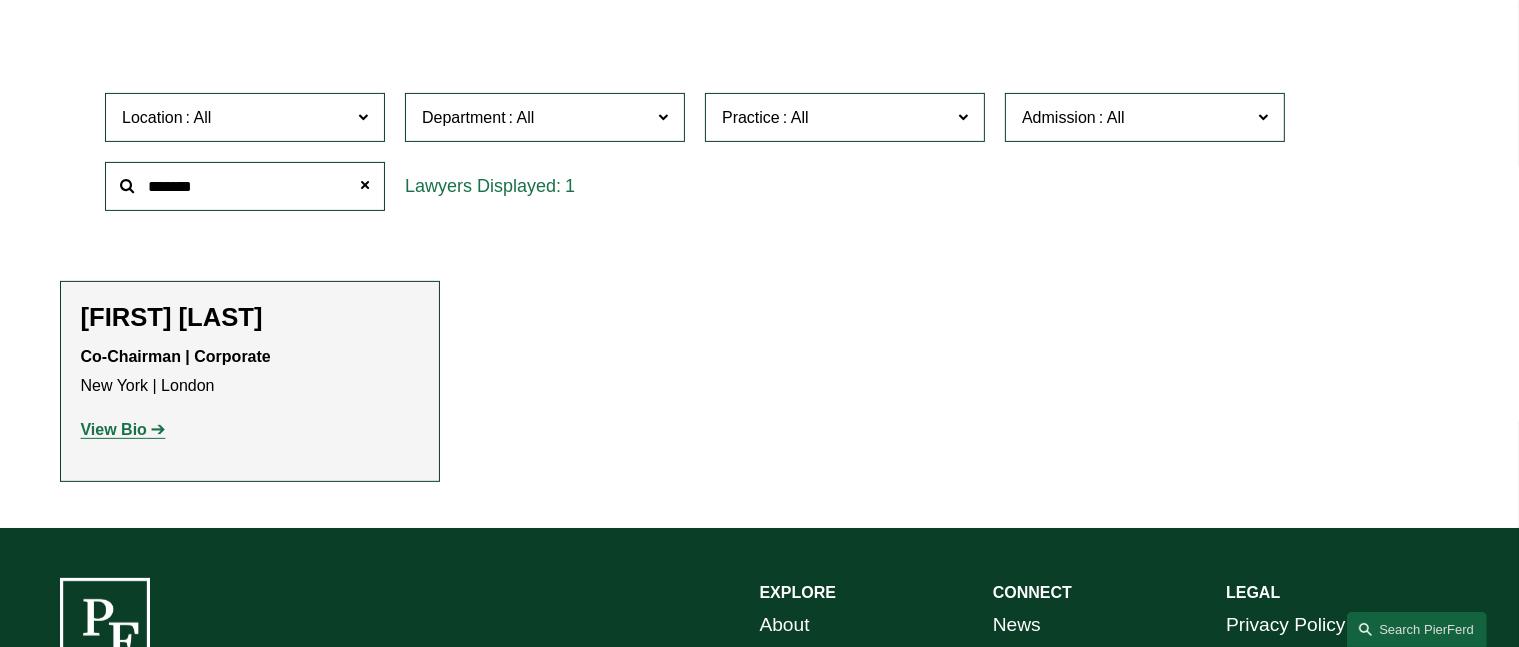 scroll, scrollTop: 600, scrollLeft: 0, axis: vertical 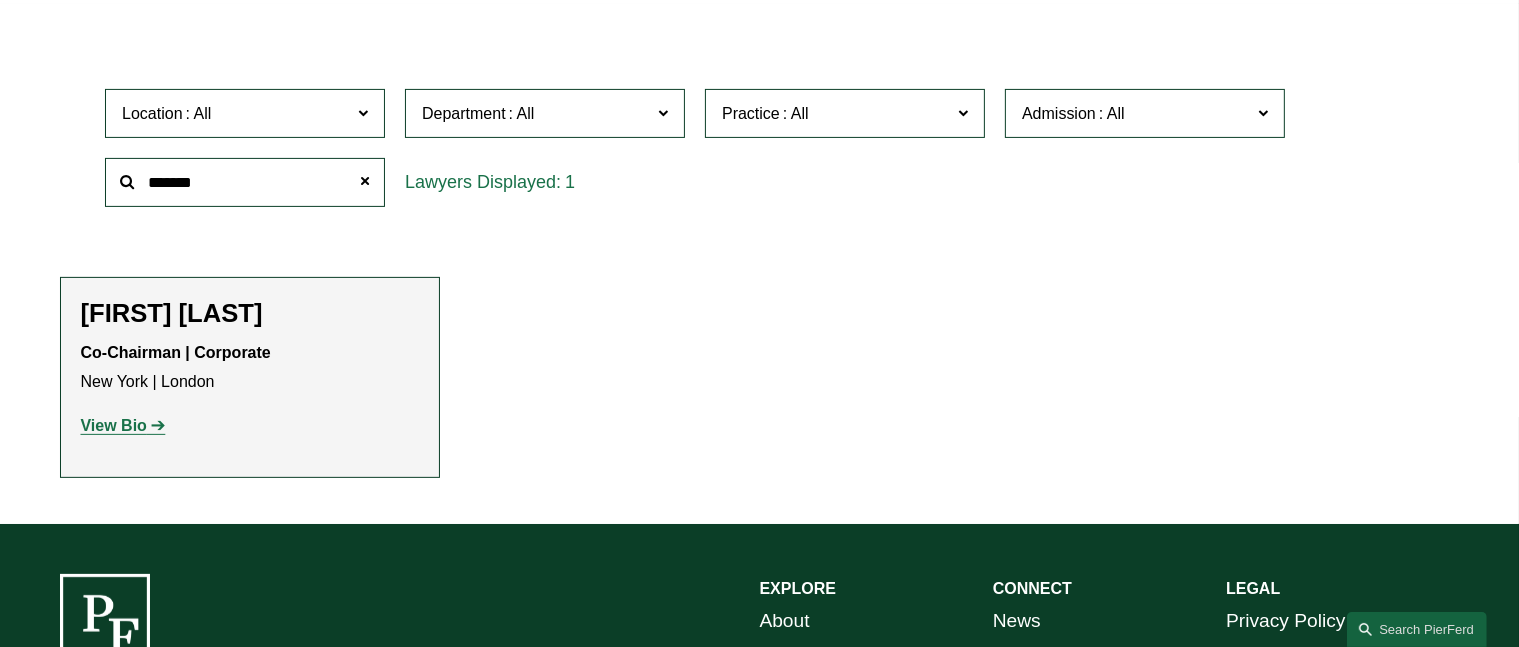 click on "View Bio" 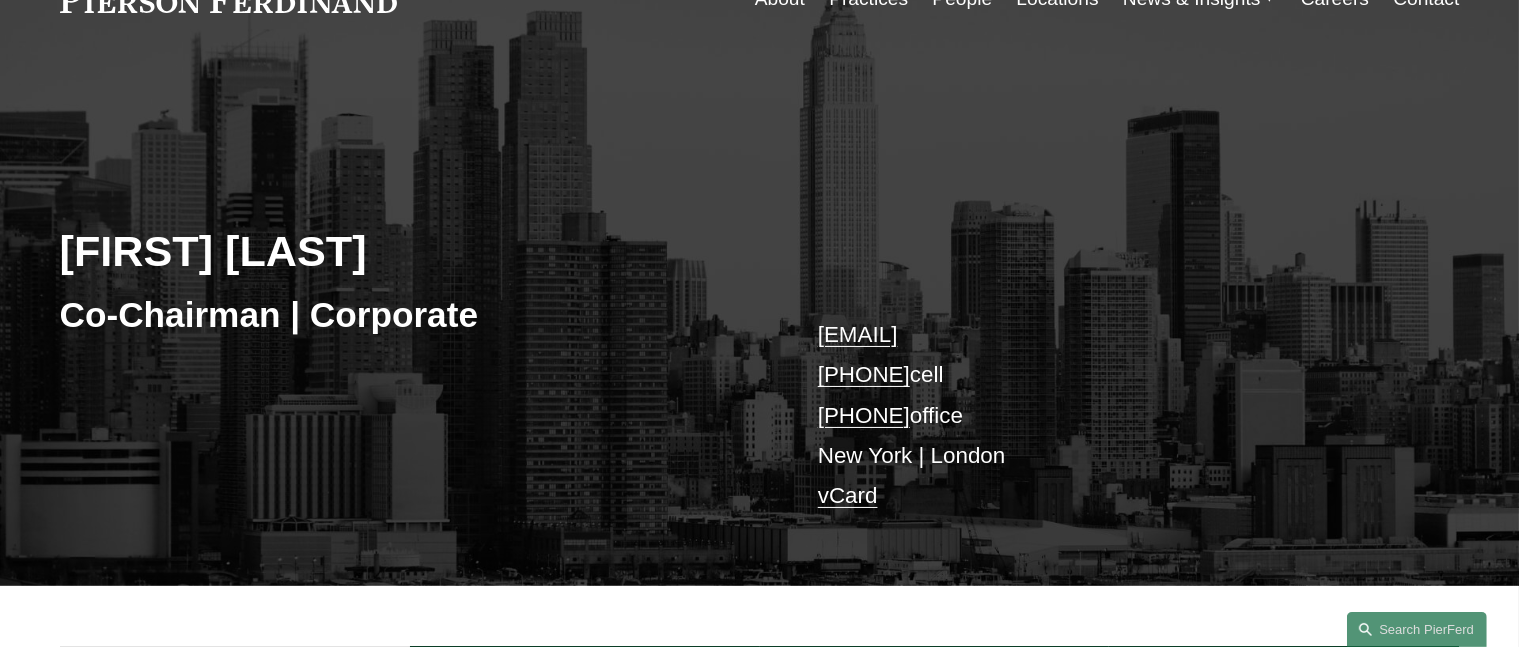 scroll, scrollTop: 0, scrollLeft: 0, axis: both 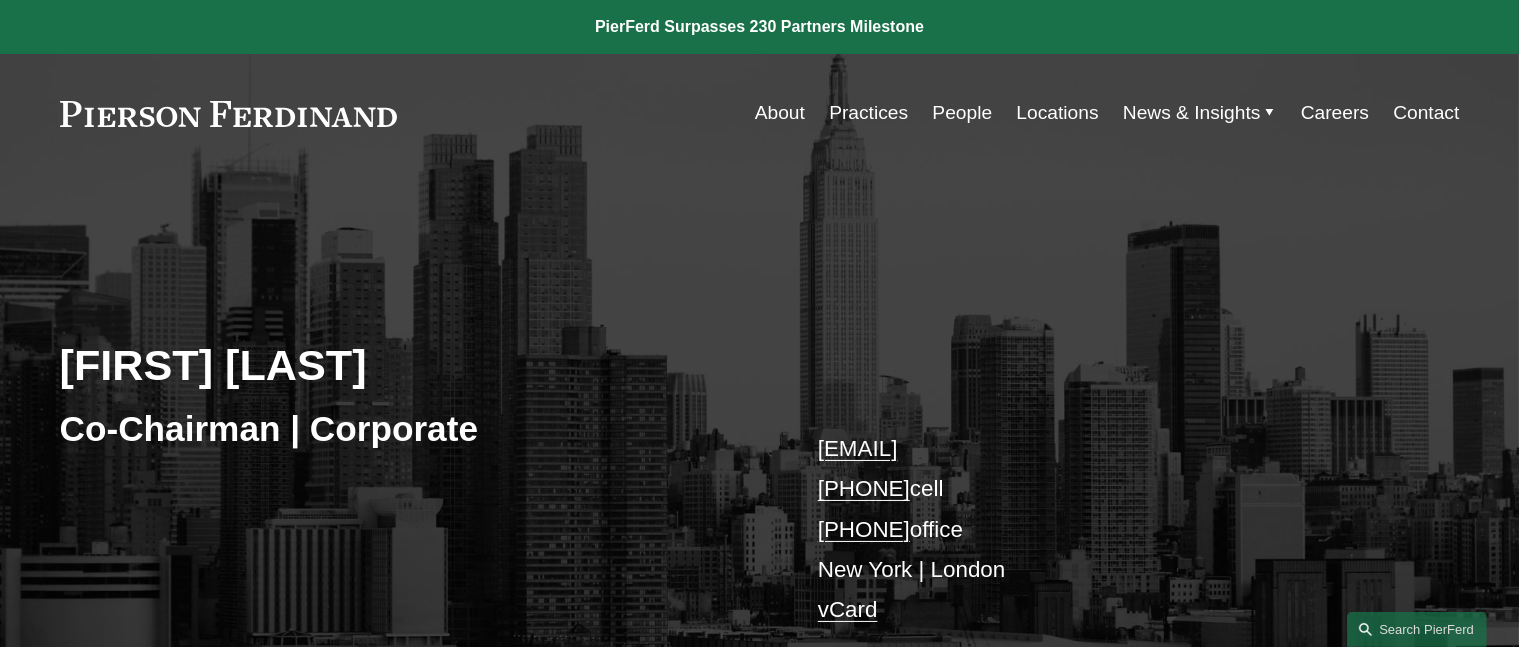 click on "People" at bounding box center (962, 113) 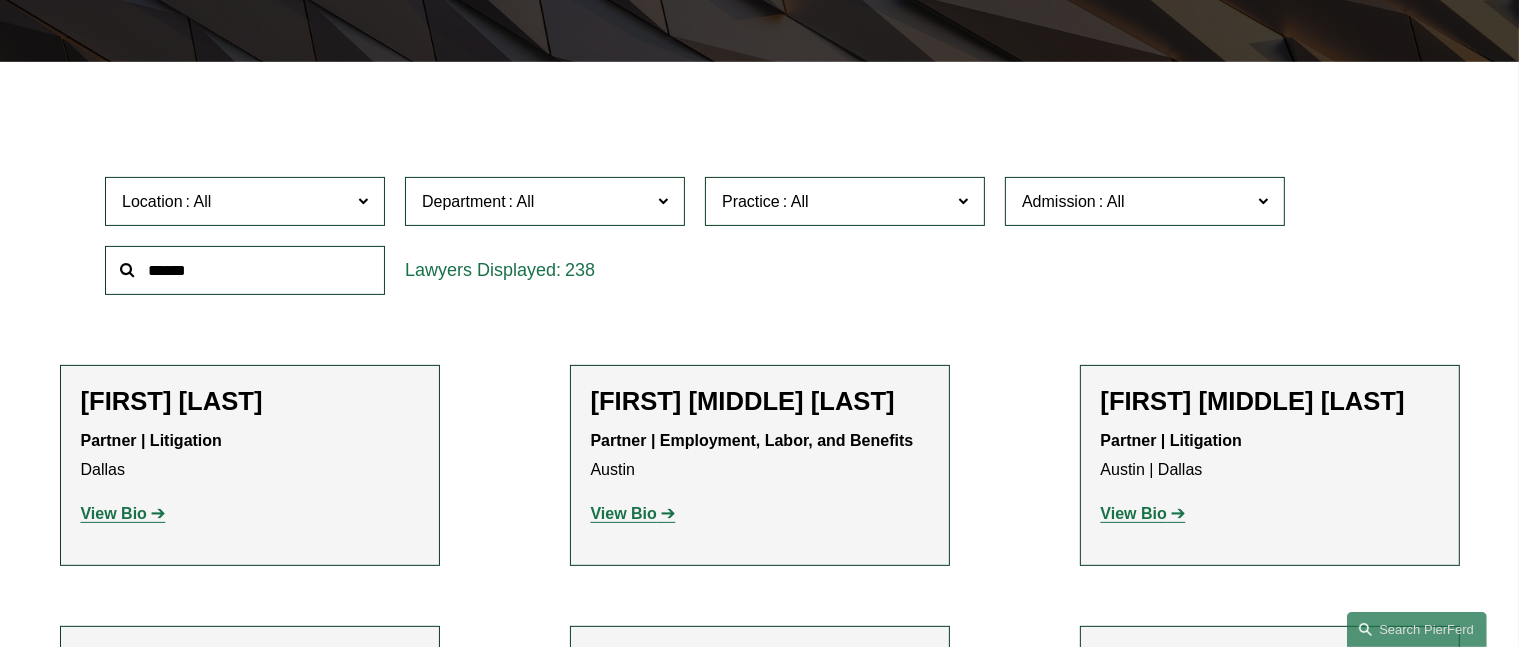 scroll, scrollTop: 560, scrollLeft: 0, axis: vertical 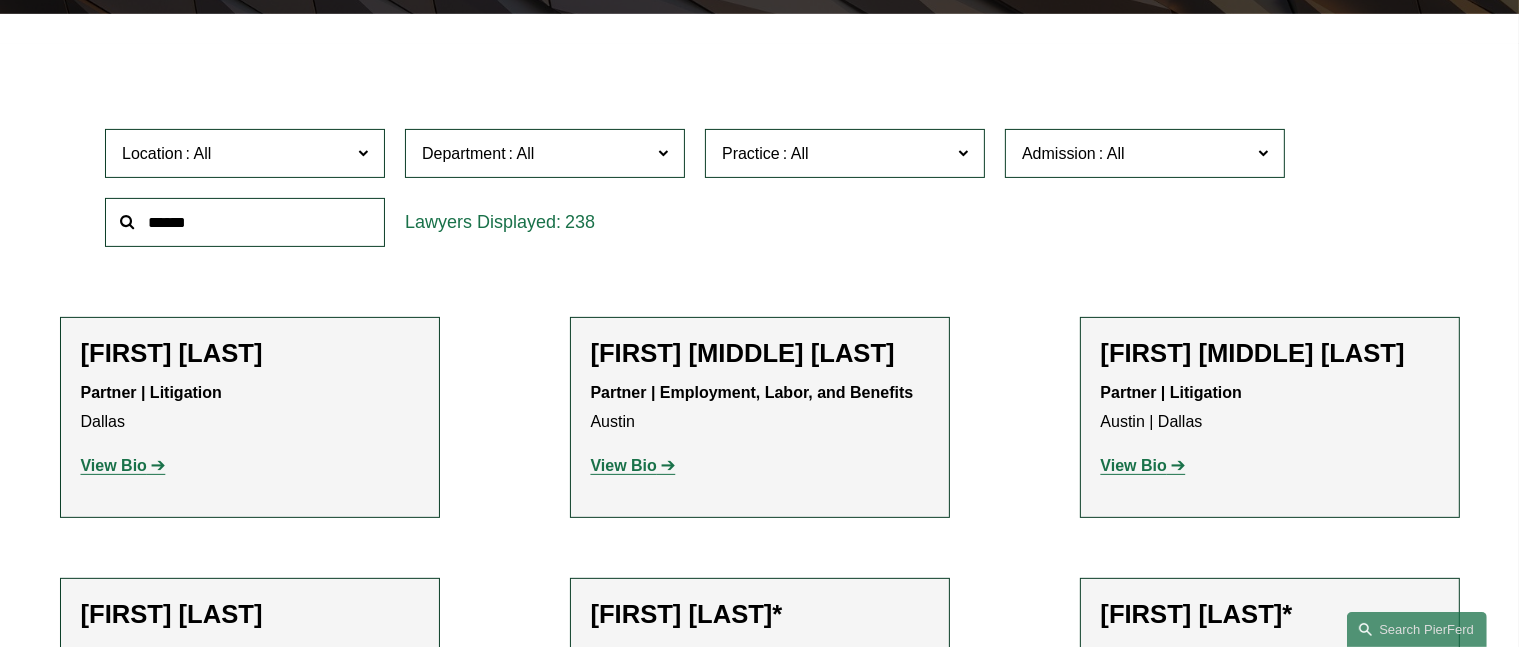 click 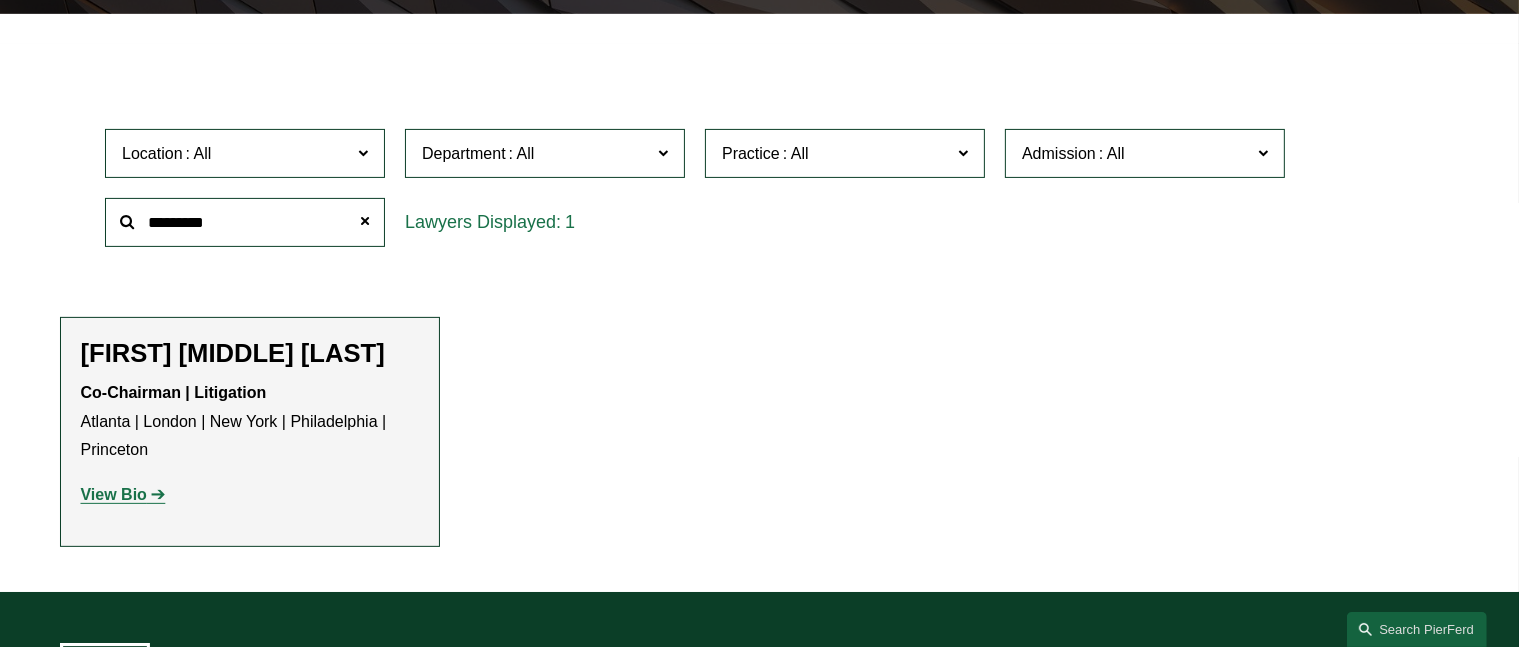 type on "*********" 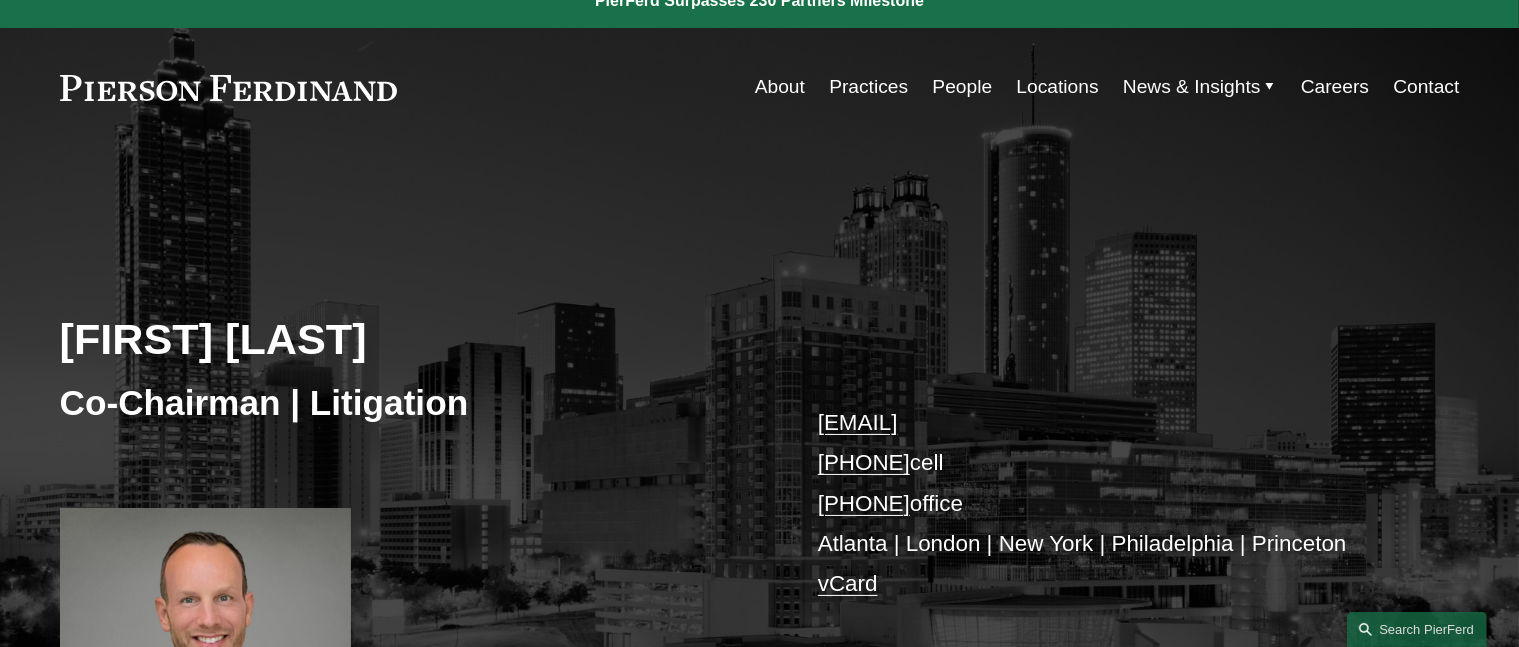 scroll, scrollTop: 0, scrollLeft: 0, axis: both 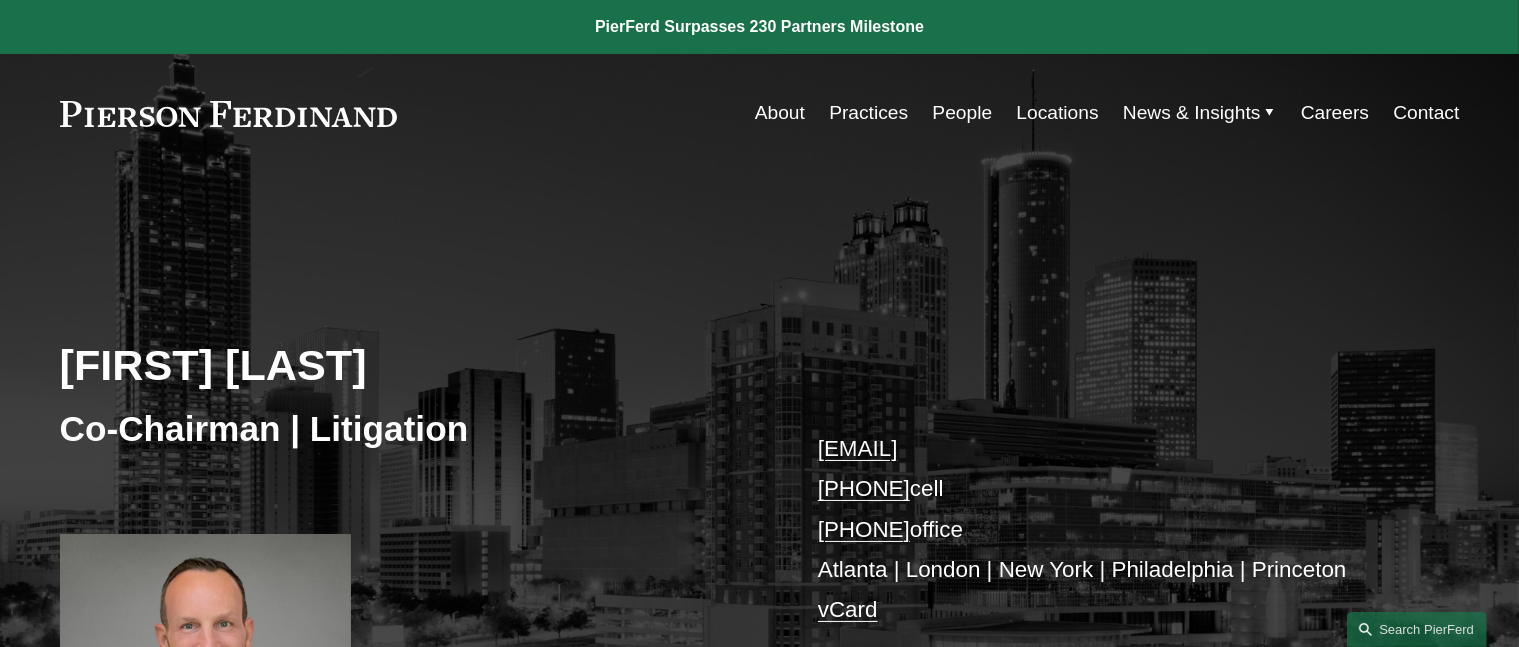 click on "People" at bounding box center [962, 113] 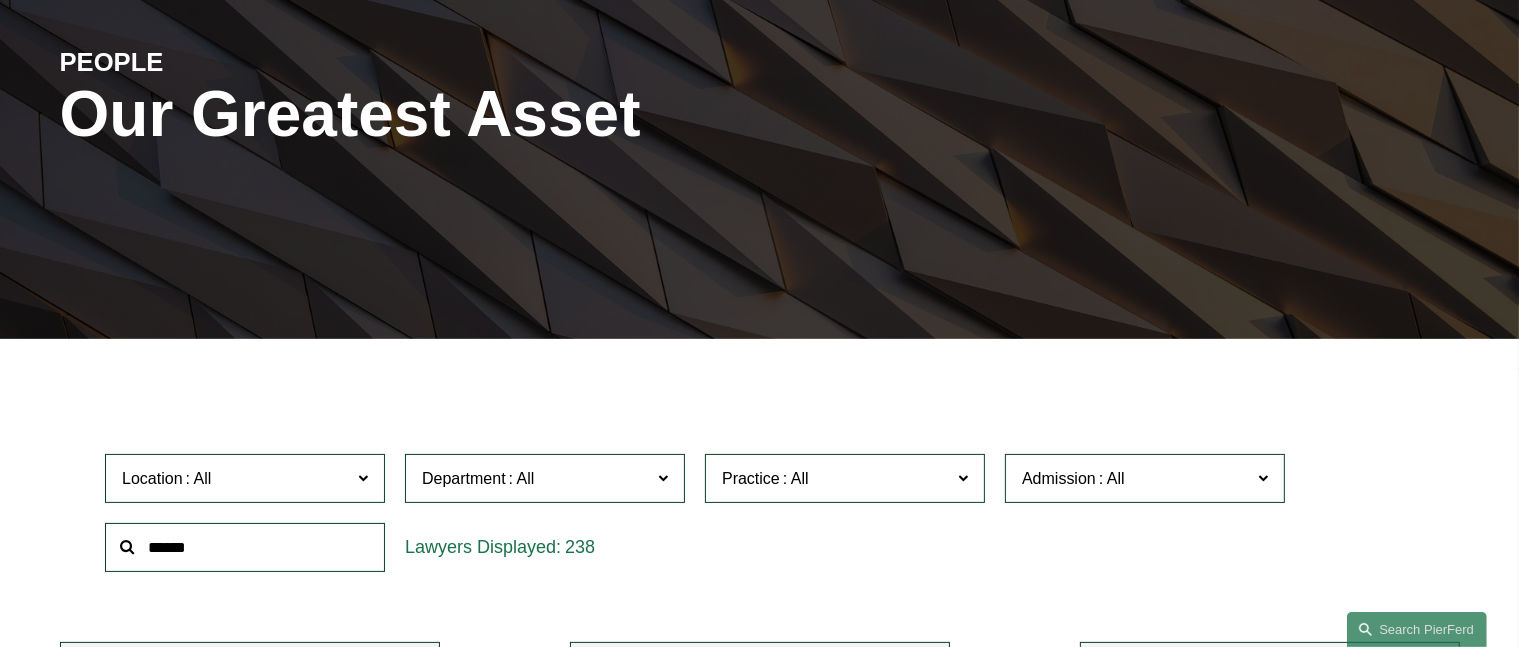 scroll, scrollTop: 240, scrollLeft: 0, axis: vertical 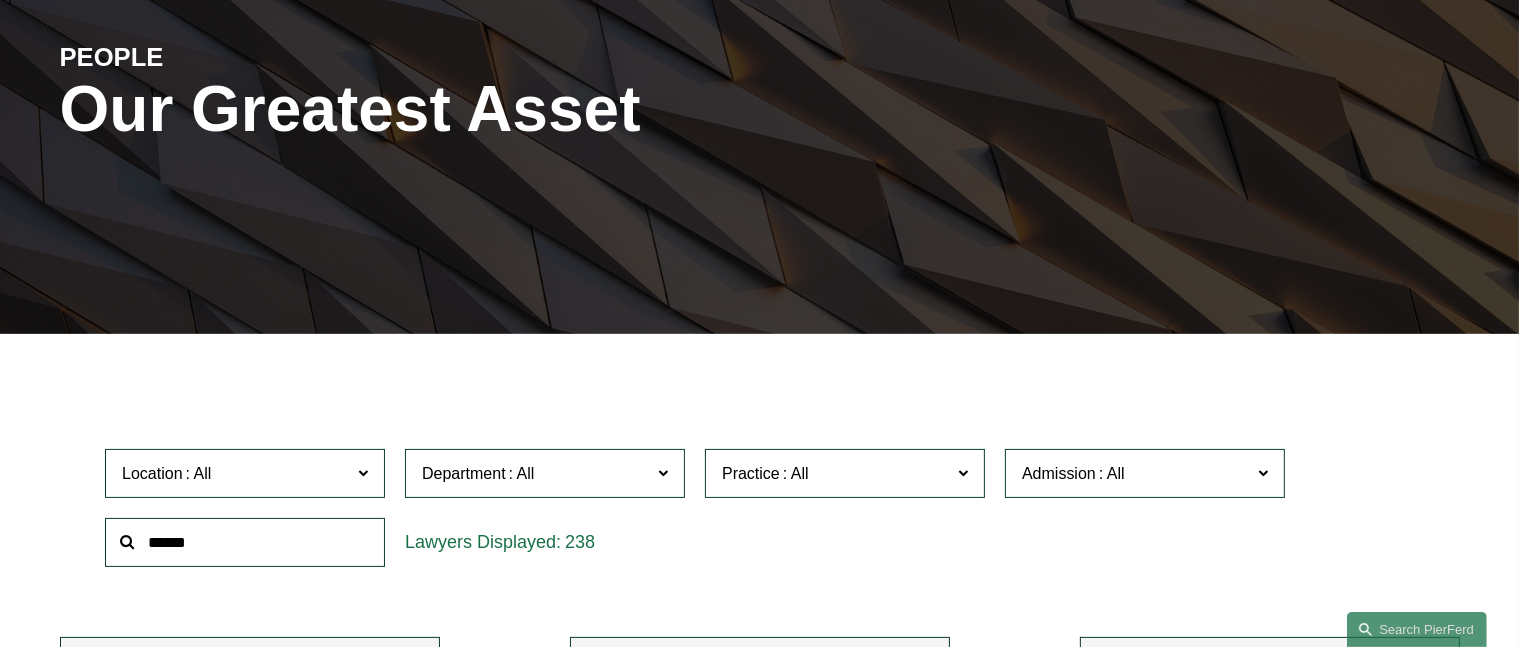 click 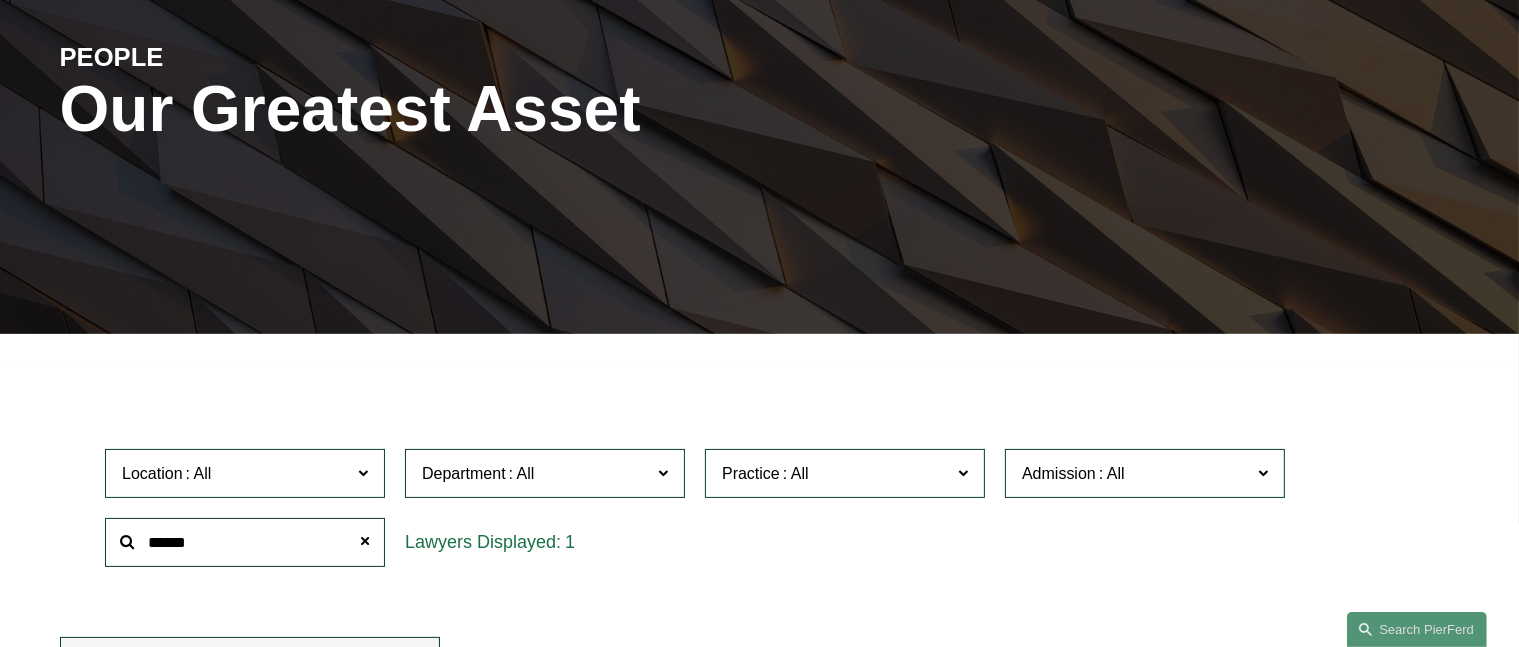scroll, scrollTop: 806, scrollLeft: 0, axis: vertical 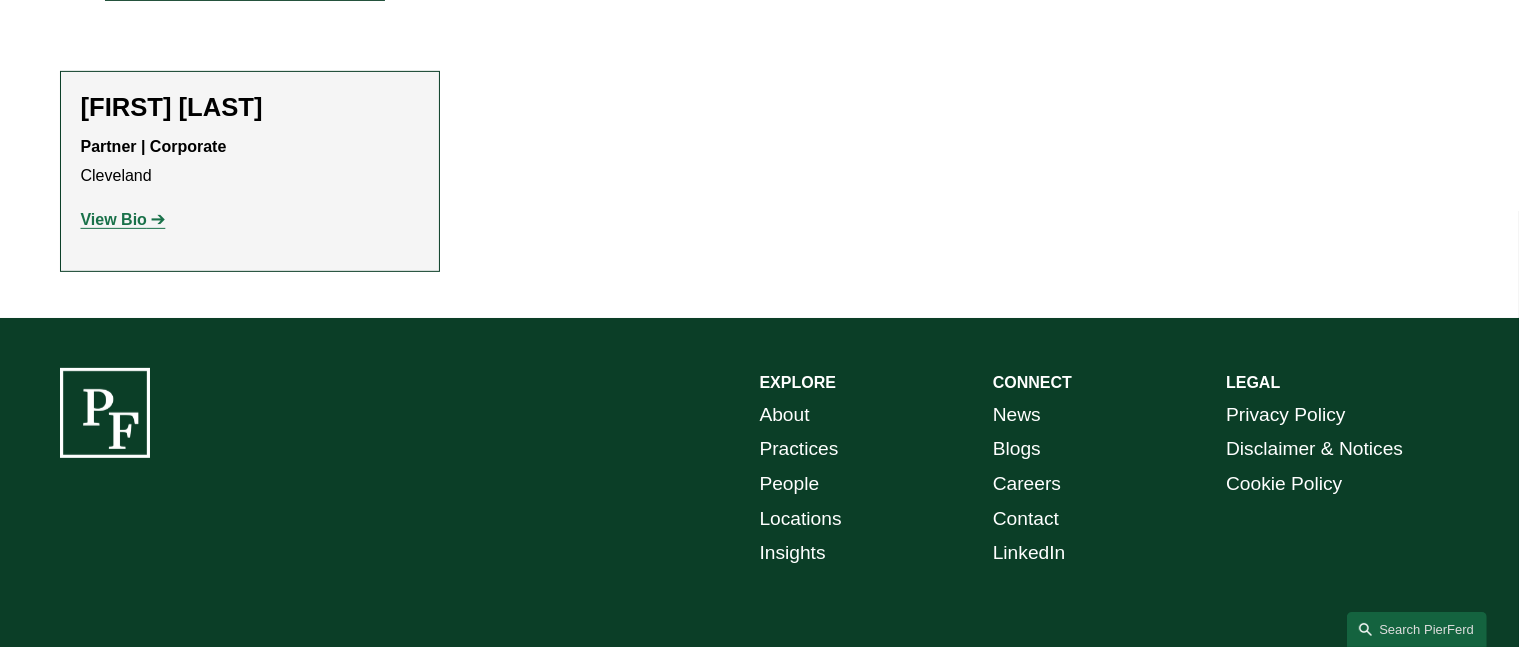 type on "******" 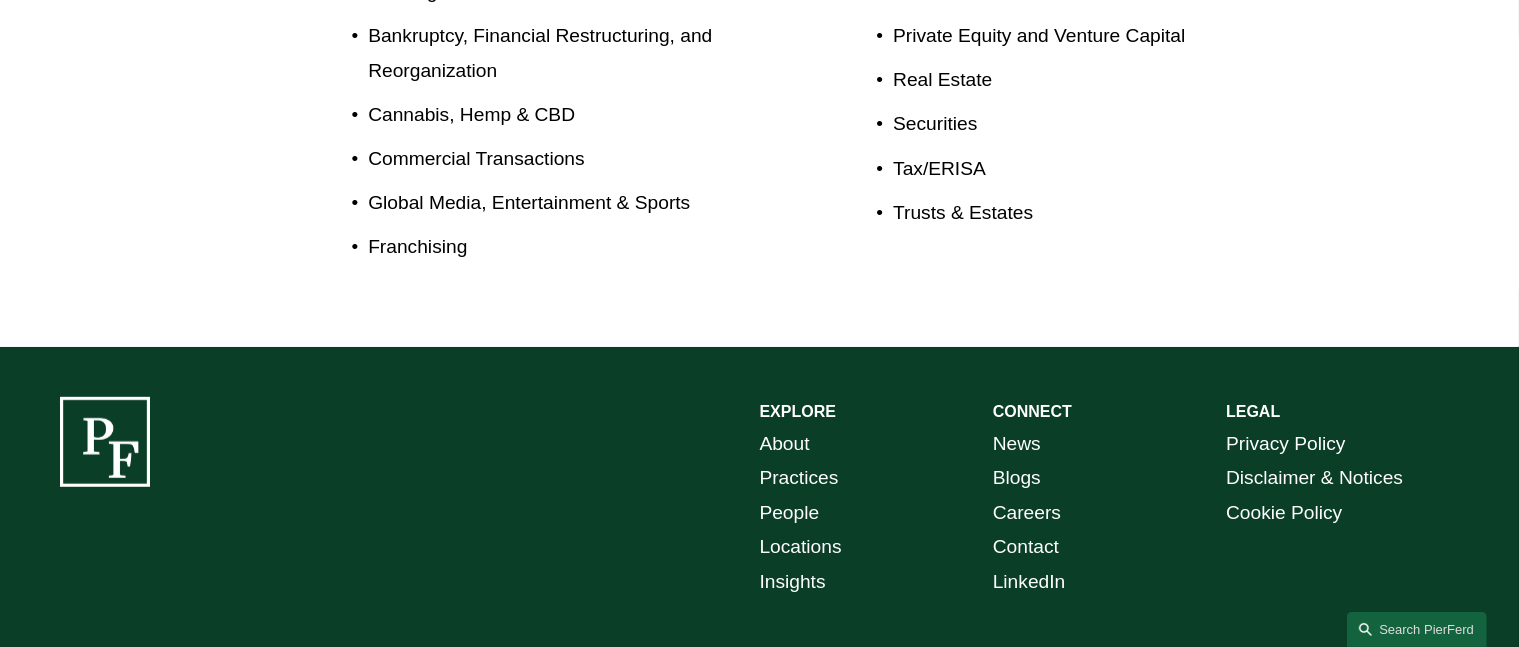 scroll, scrollTop: 1369, scrollLeft: 0, axis: vertical 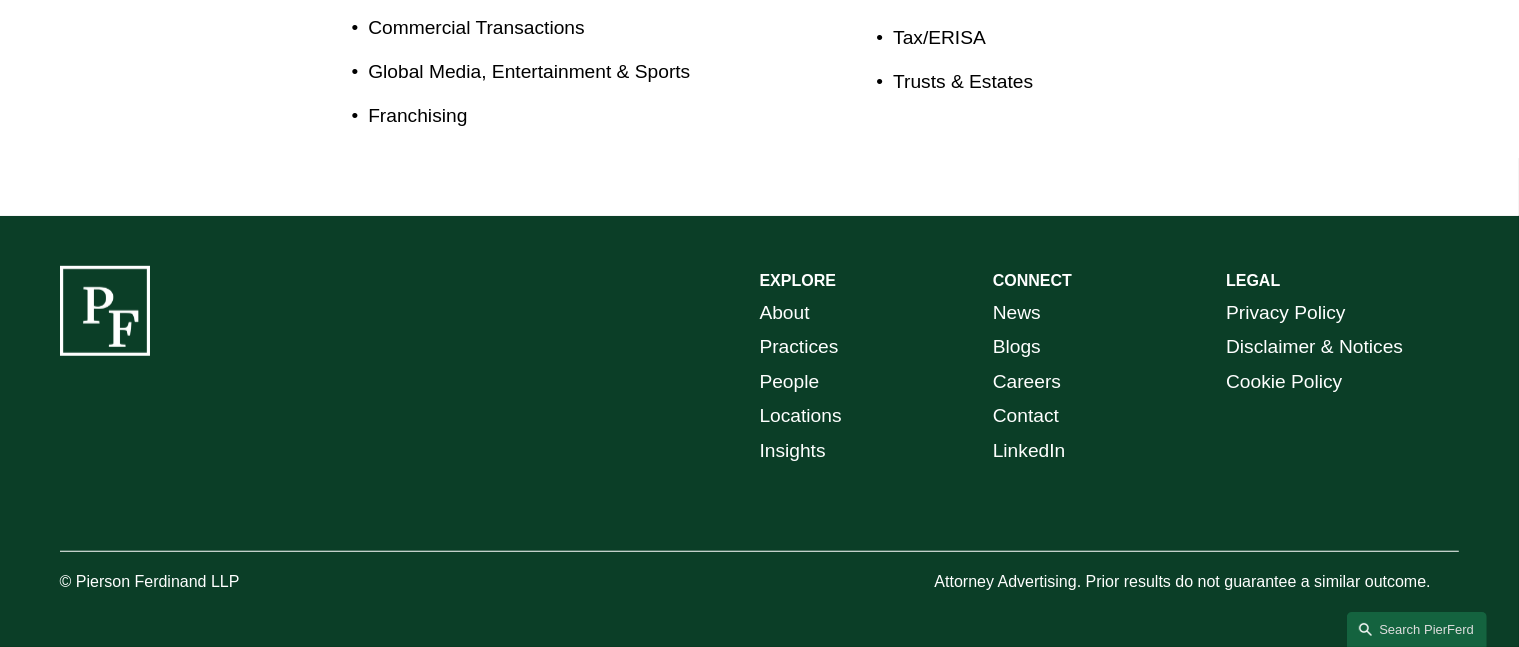 click on "About" at bounding box center [785, 313] 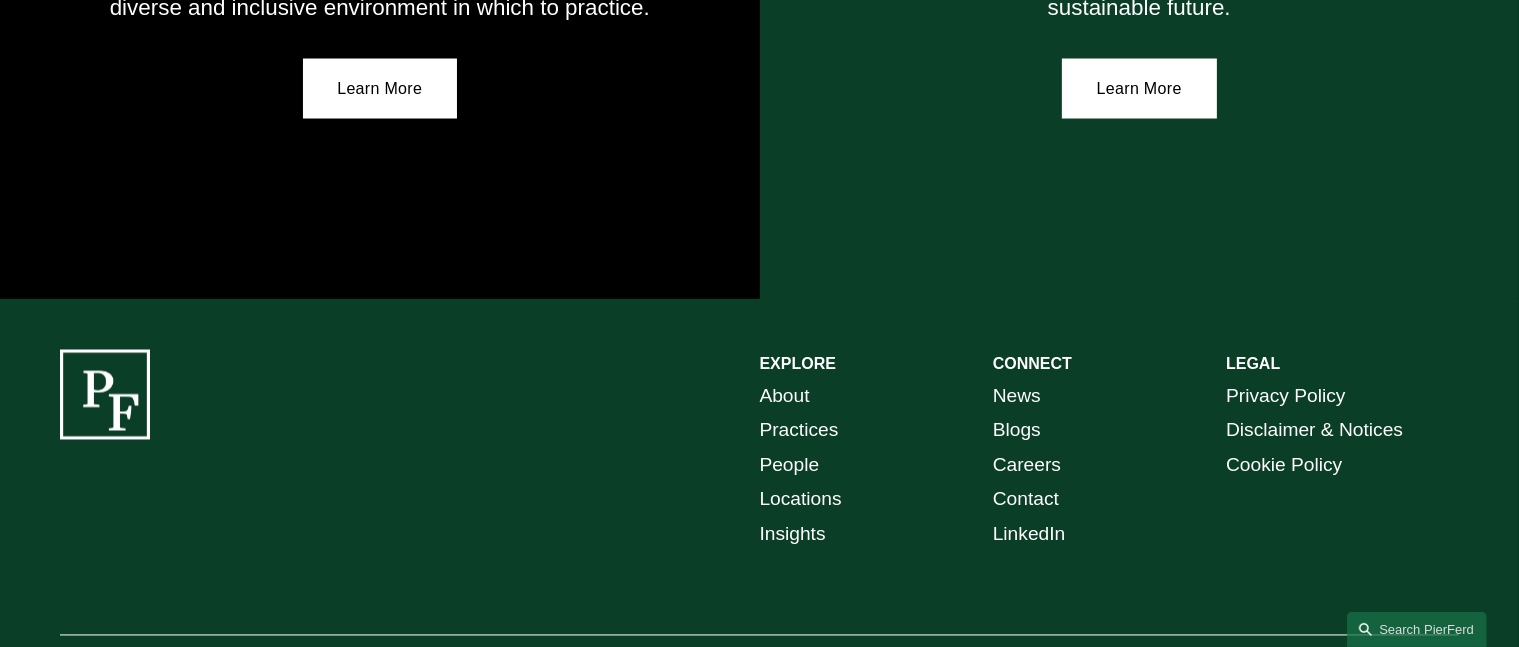 scroll, scrollTop: 3748, scrollLeft: 0, axis: vertical 